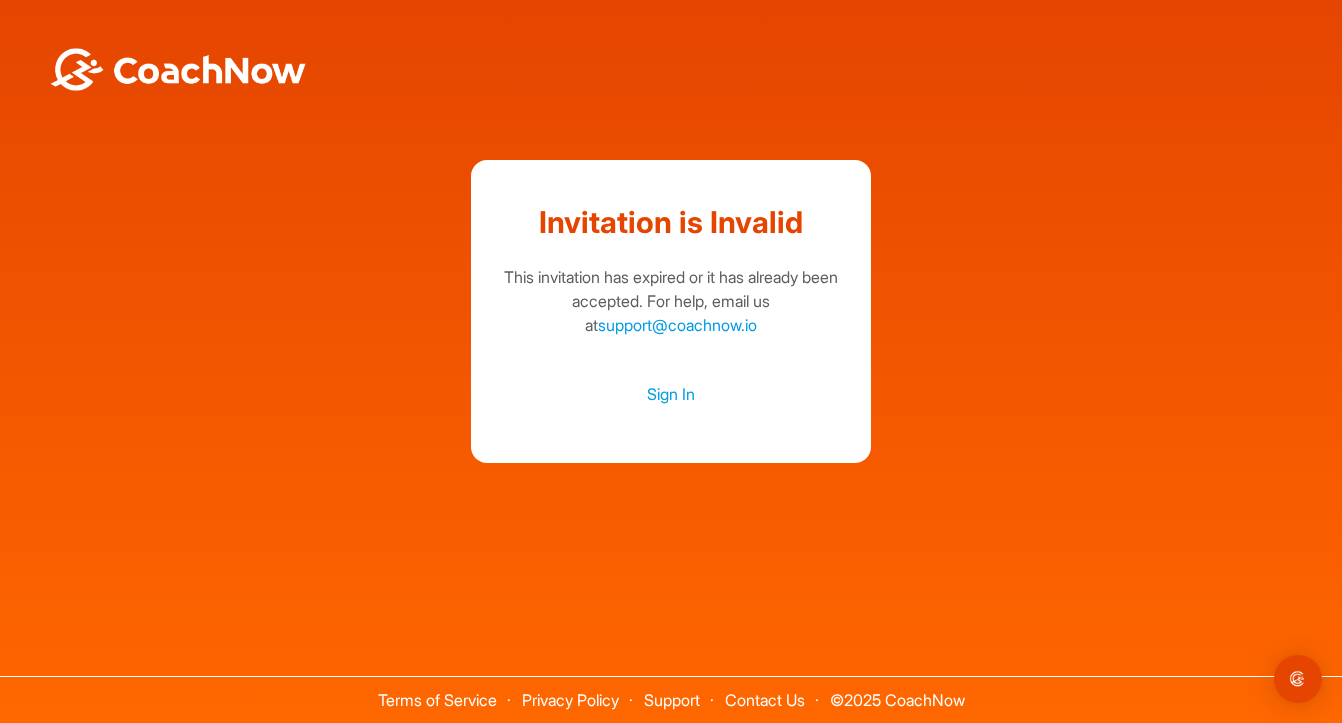 scroll, scrollTop: 0, scrollLeft: 0, axis: both 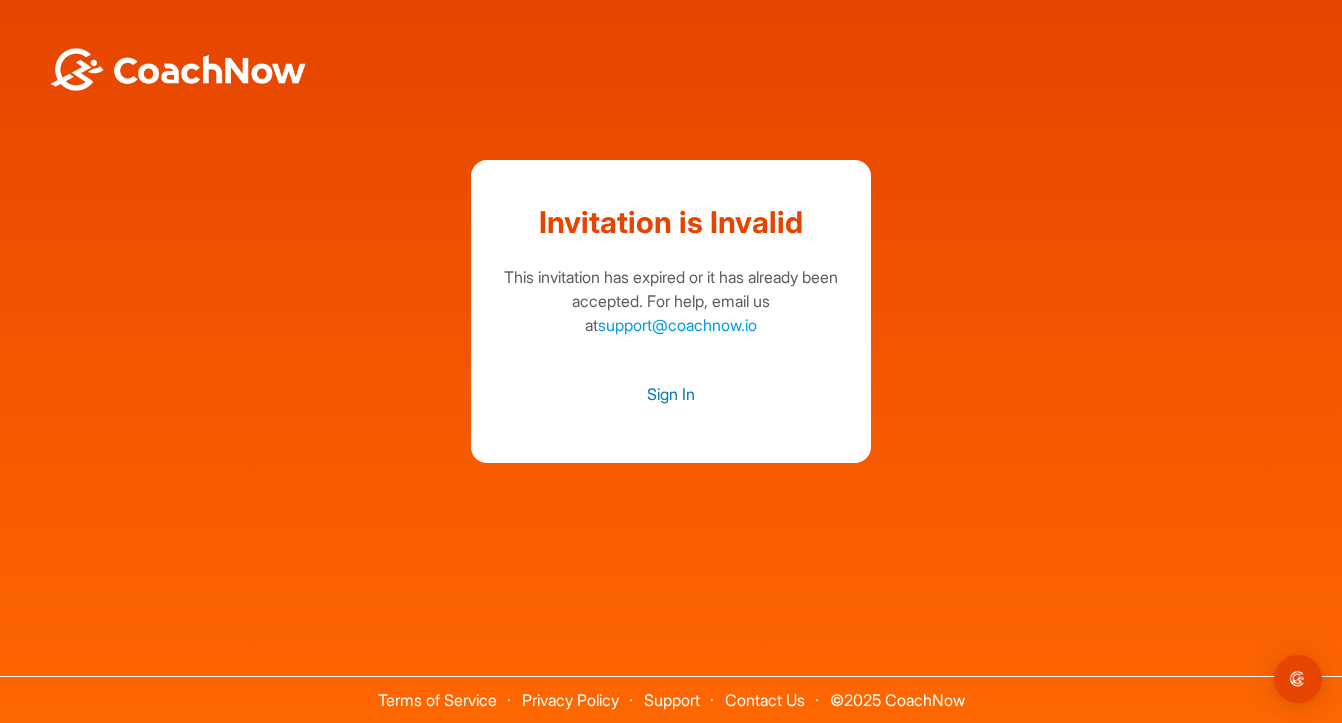 click on "Sign In" at bounding box center [671, 394] 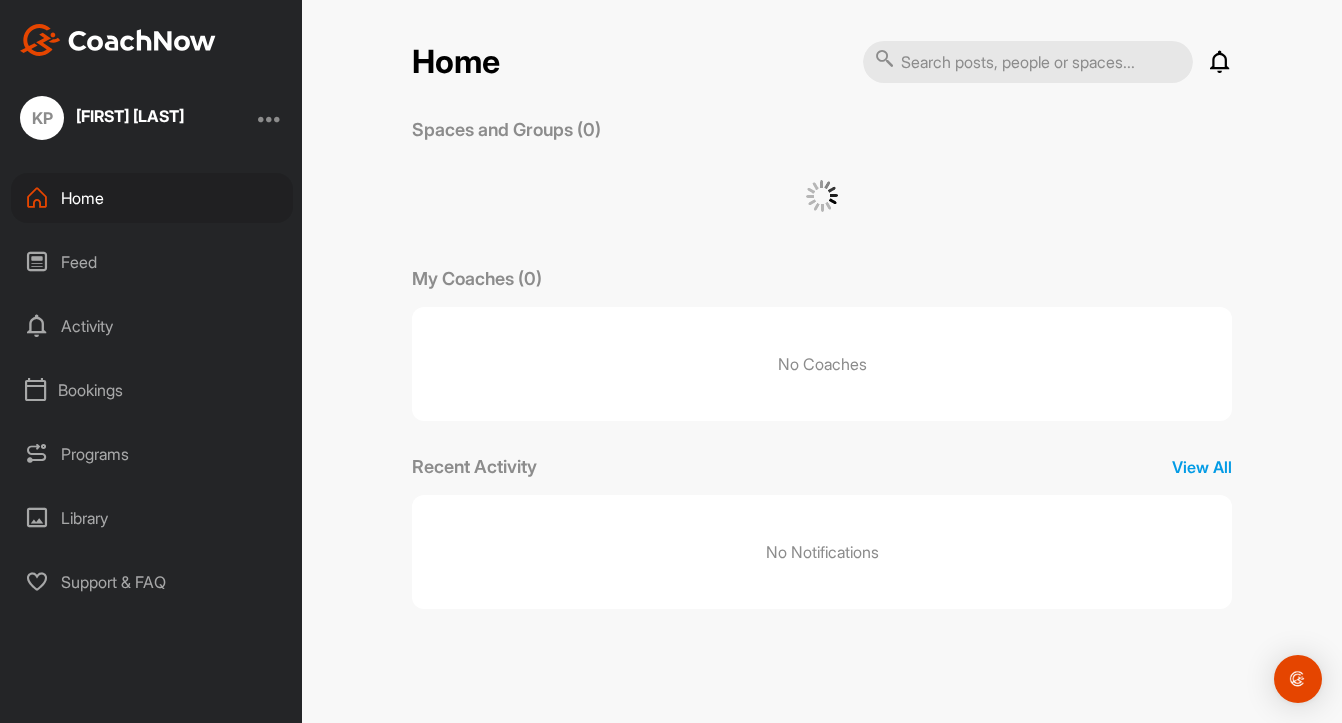 click on "No Coaches" at bounding box center (822, 364) 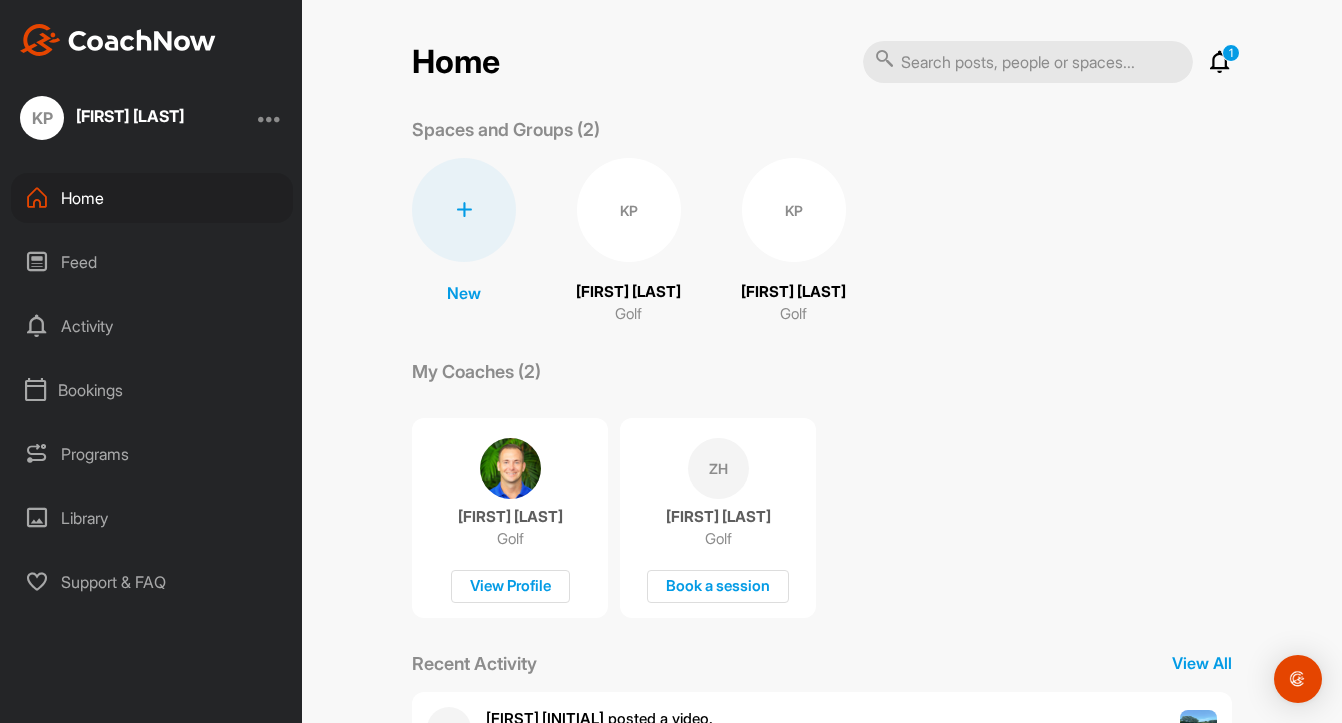 click on "New New Space New Group KP [FIRST] [LAST] Golf KP [FIRST] [LAST] Golf" at bounding box center (822, 242) 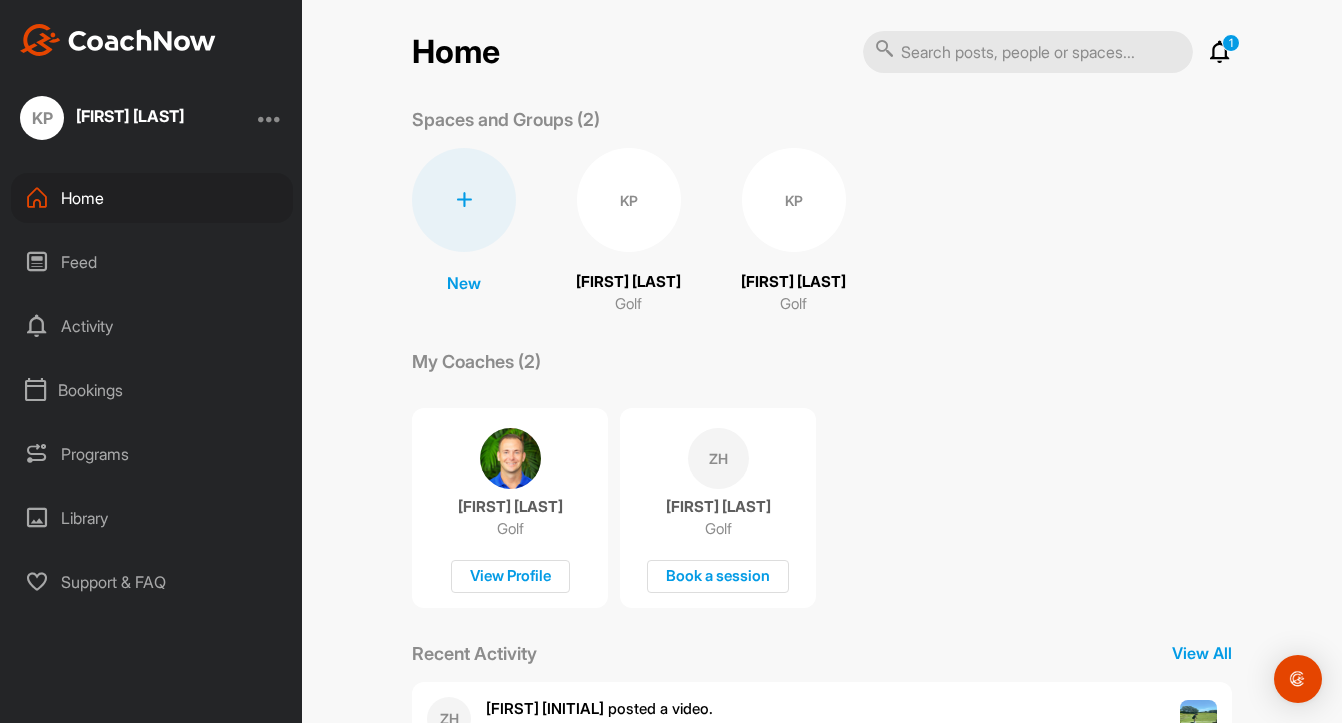 scroll, scrollTop: 13, scrollLeft: 0, axis: vertical 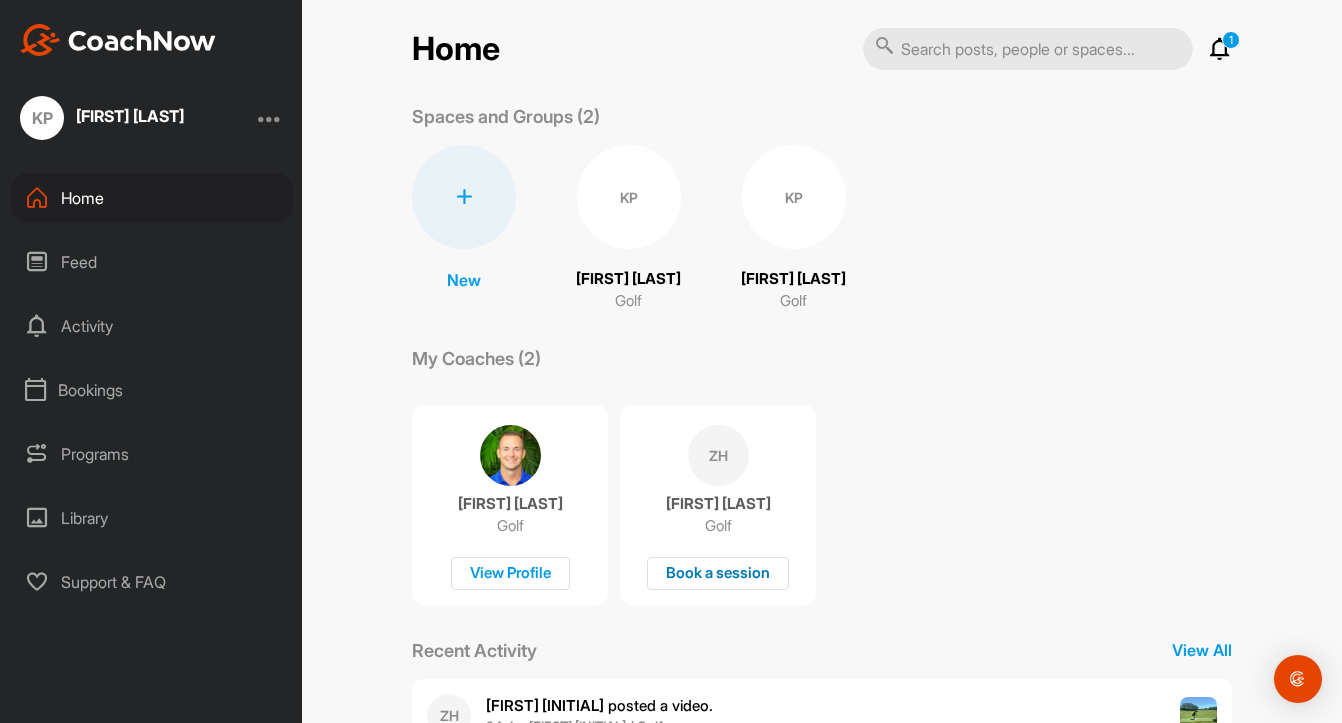 click on "Book a session" at bounding box center [718, 573] 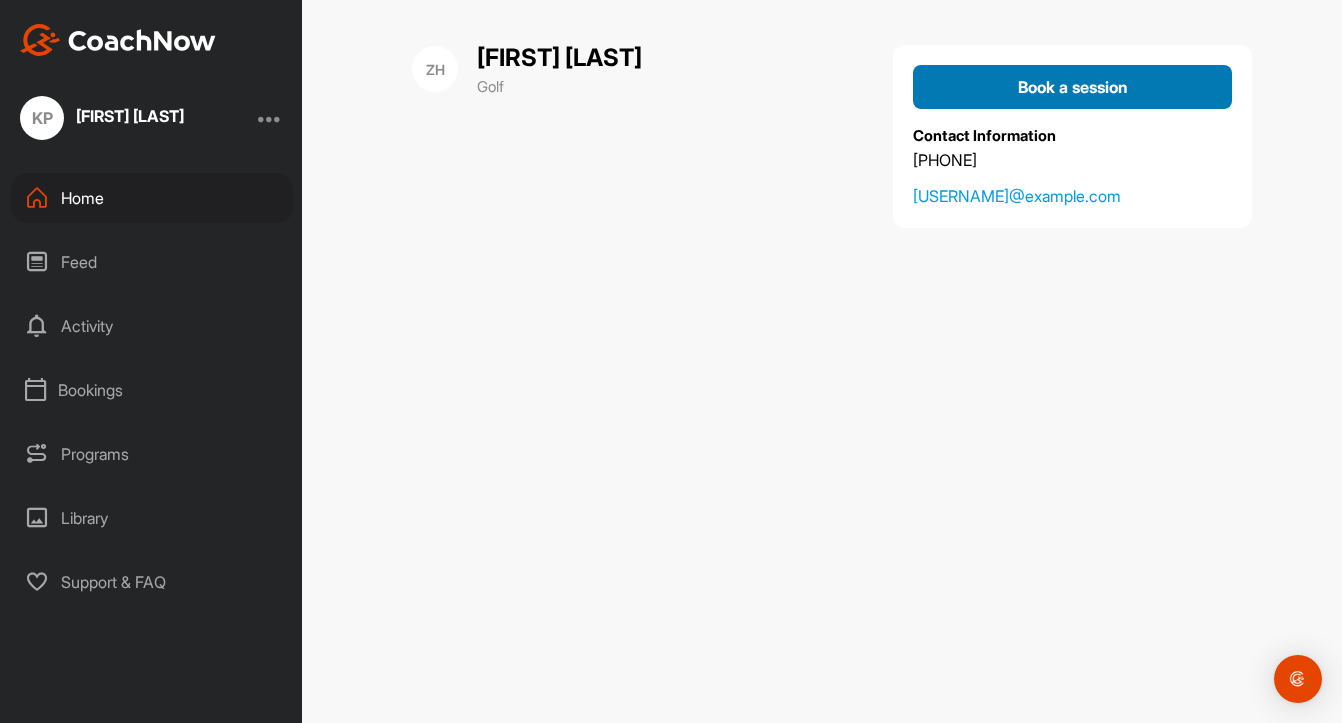 click on "Book a session" at bounding box center [1073, 87] 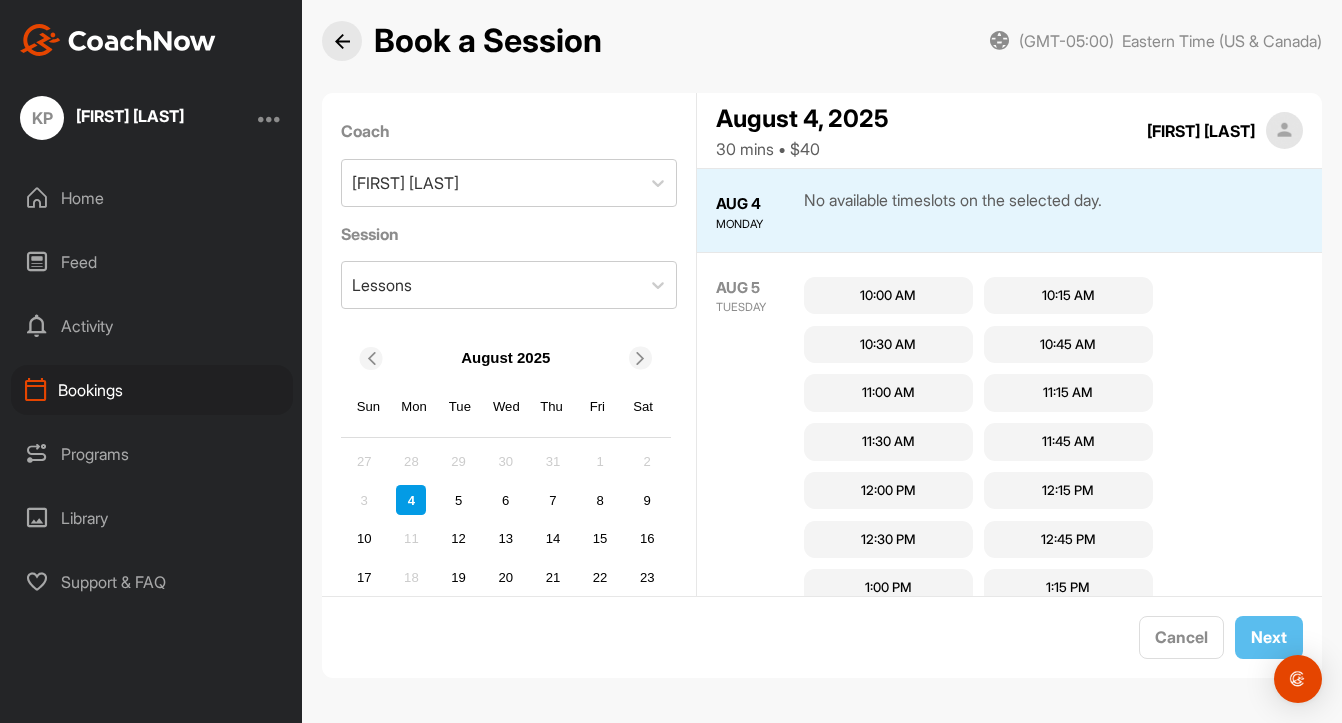 scroll, scrollTop: 20, scrollLeft: 0, axis: vertical 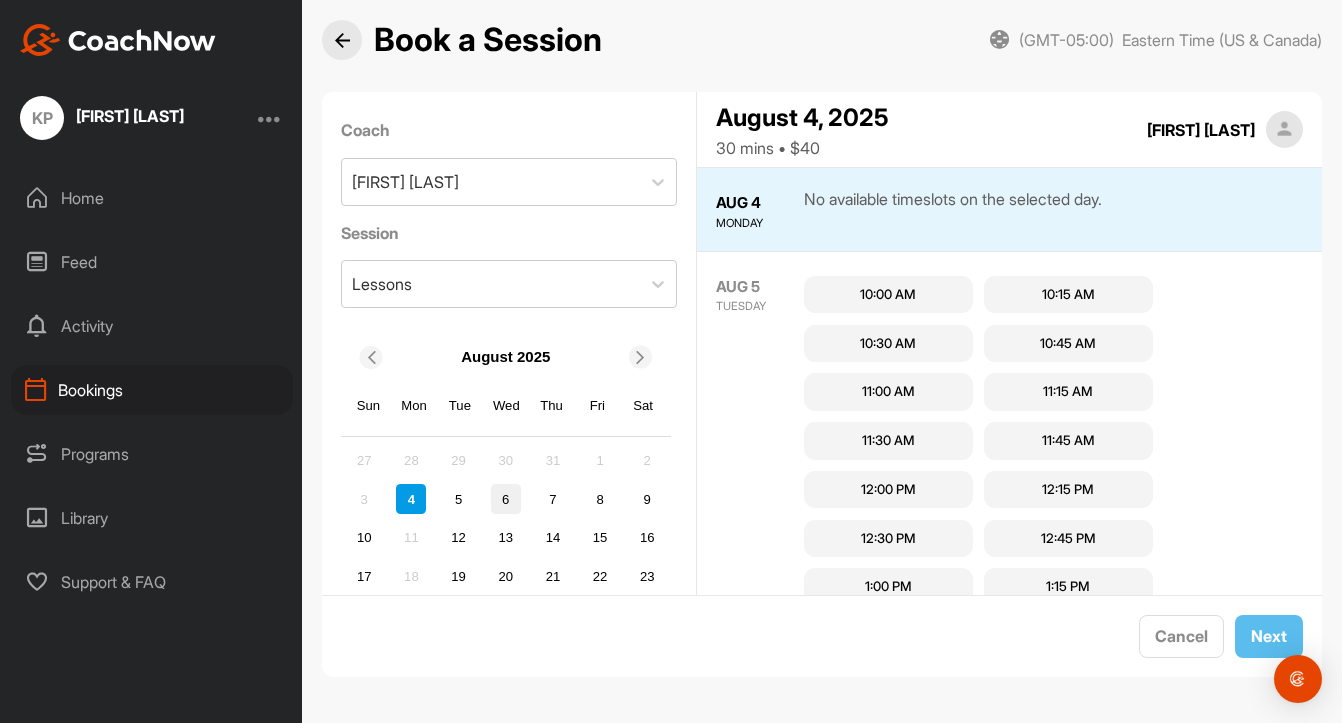 click on "6" at bounding box center [506, 499] 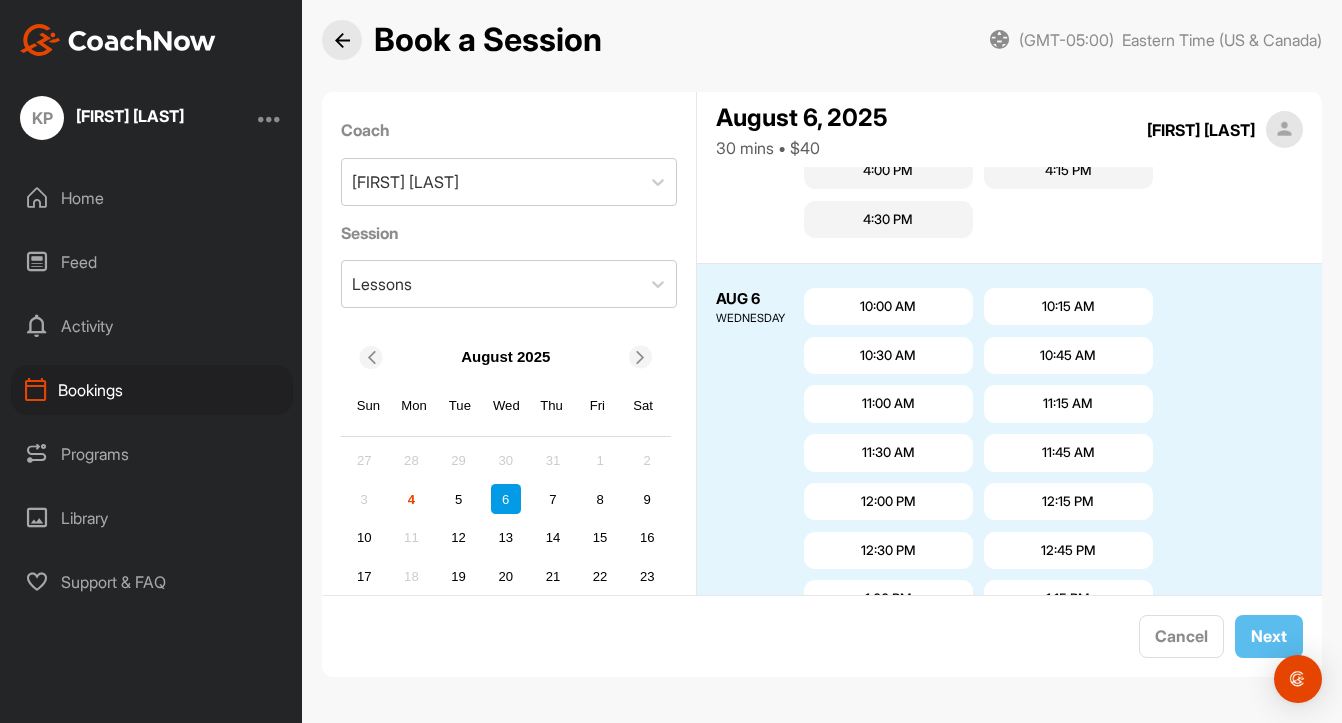 scroll, scrollTop: 804, scrollLeft: 0, axis: vertical 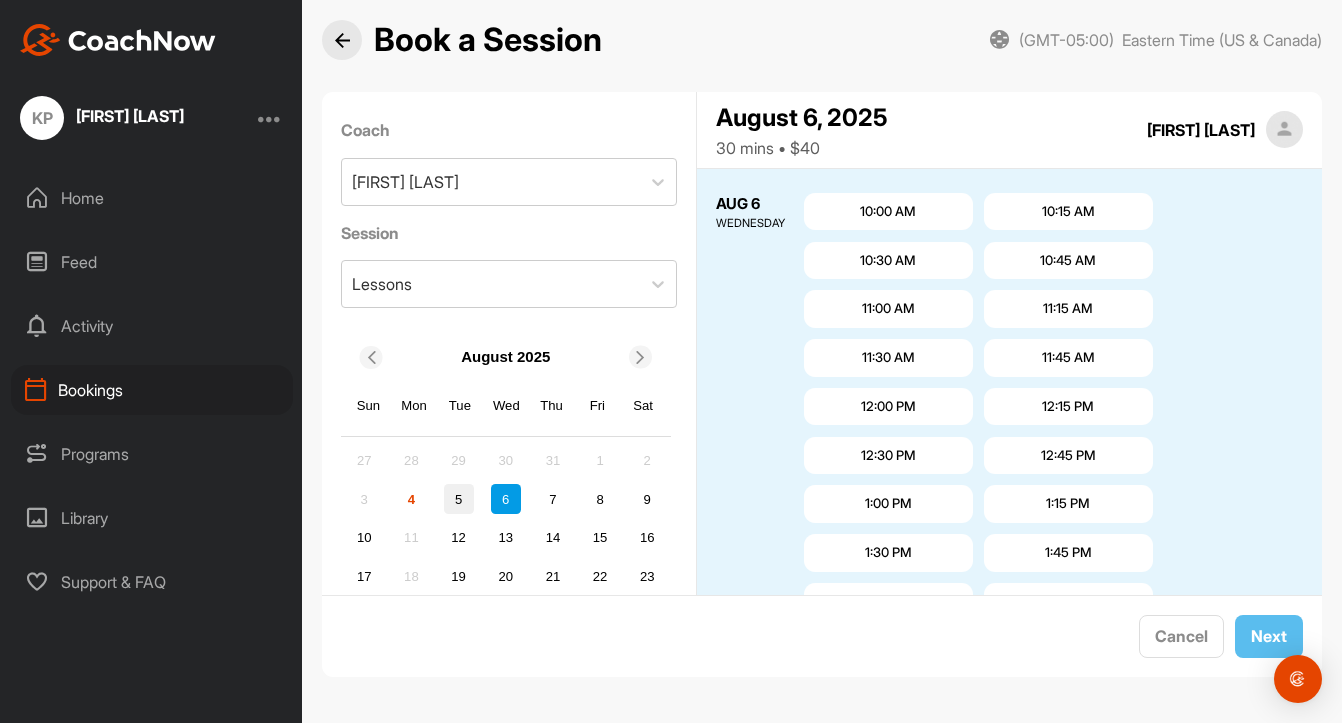 click on "5" at bounding box center (459, 499) 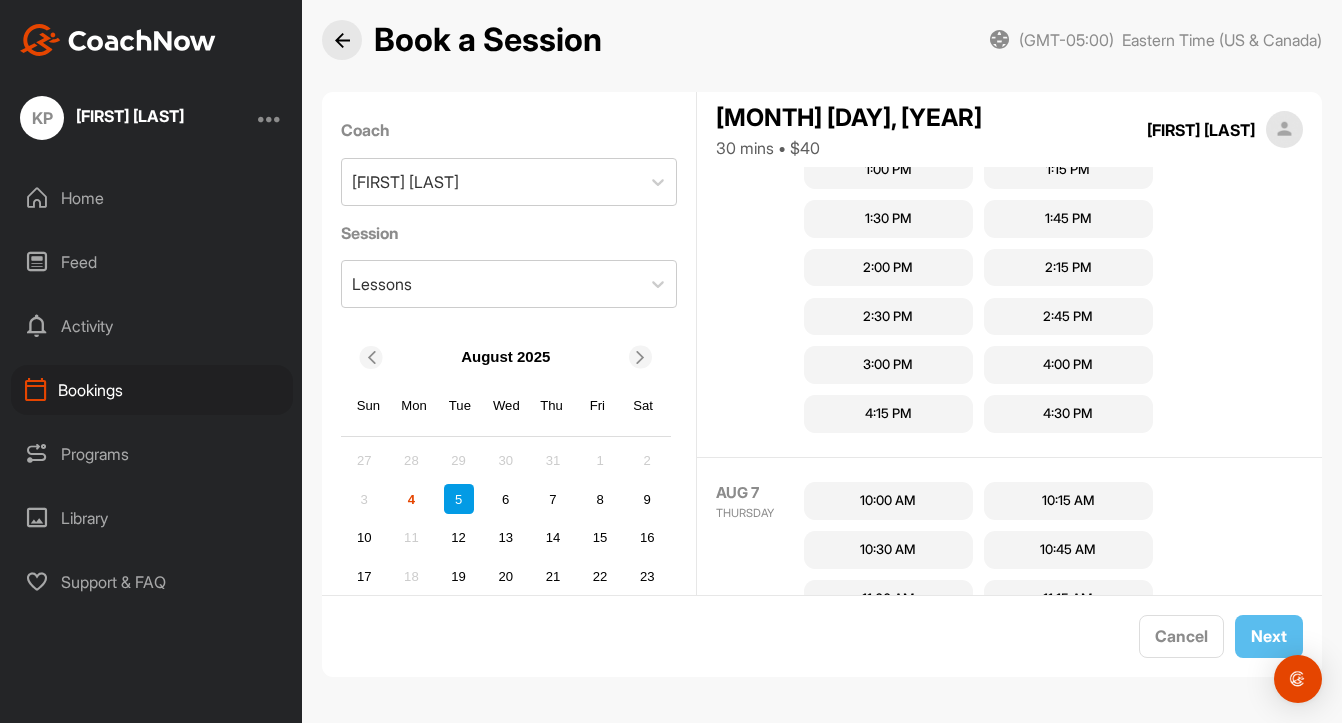 scroll, scrollTop: 1168, scrollLeft: 0, axis: vertical 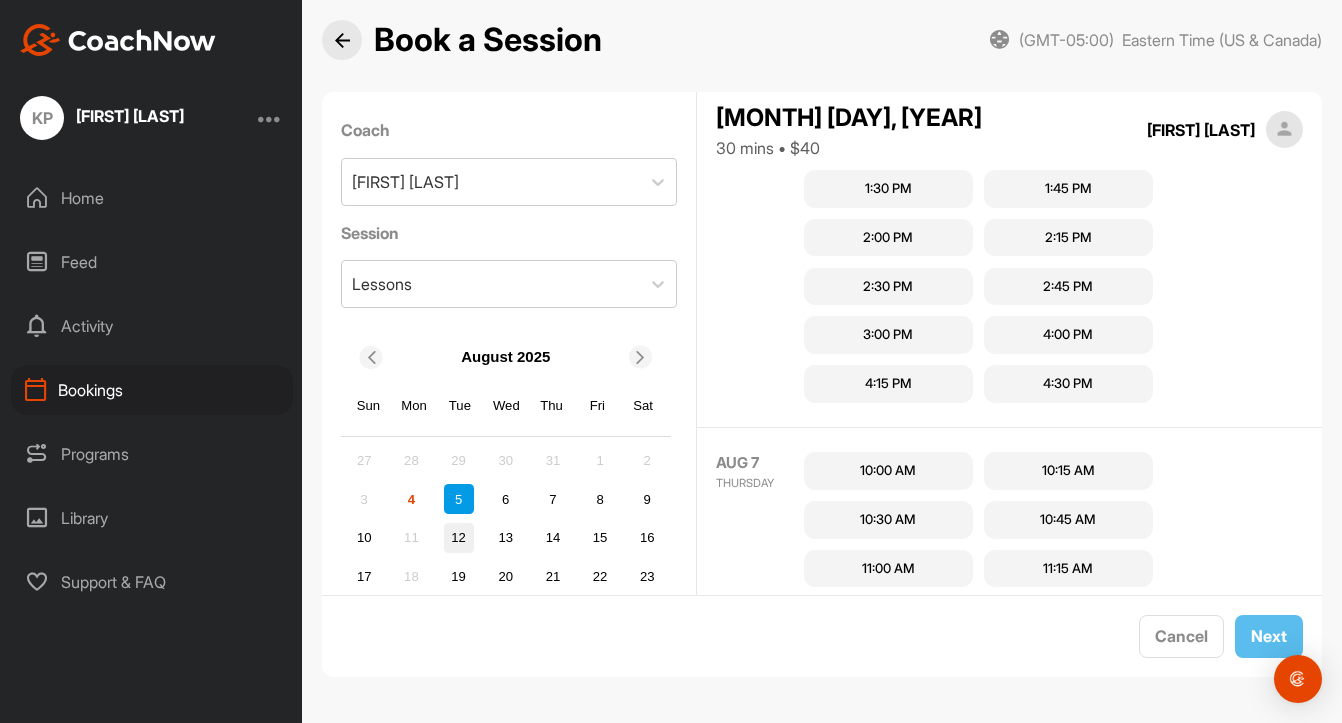 click on "12" at bounding box center [459, 538] 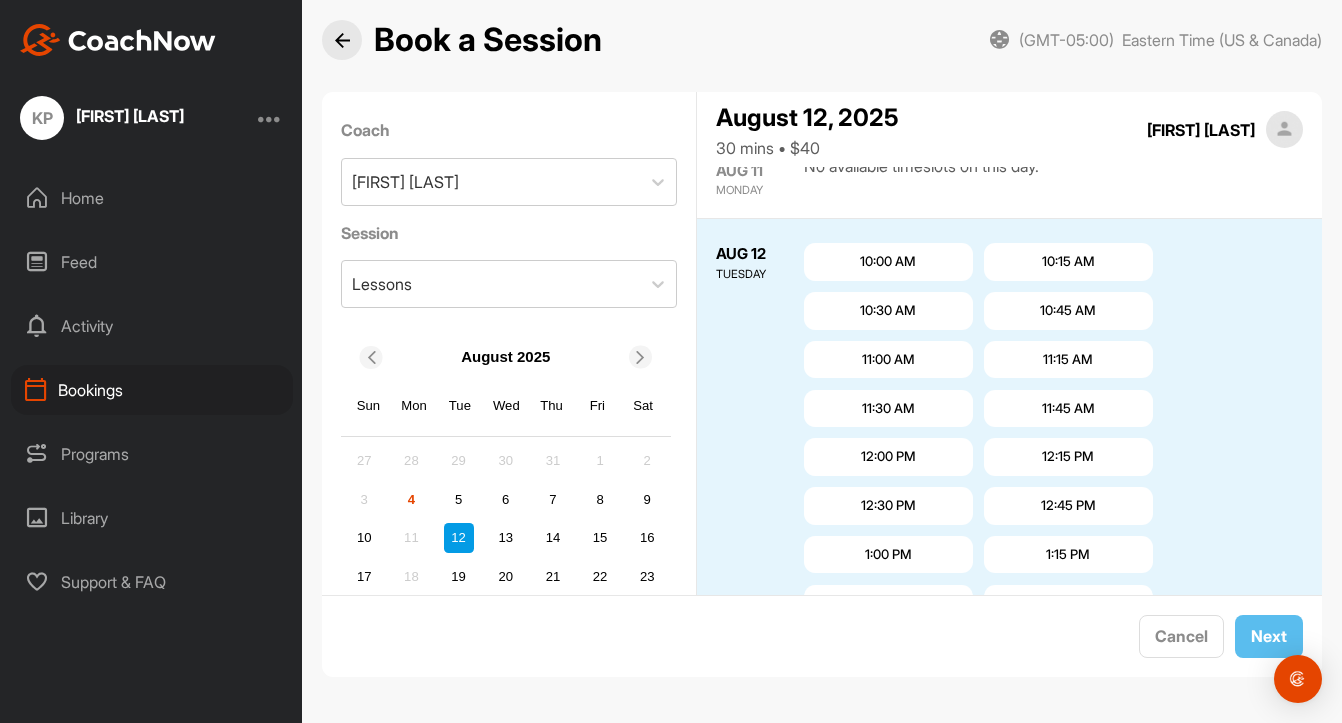 scroll, scrollTop: 4256, scrollLeft: 0, axis: vertical 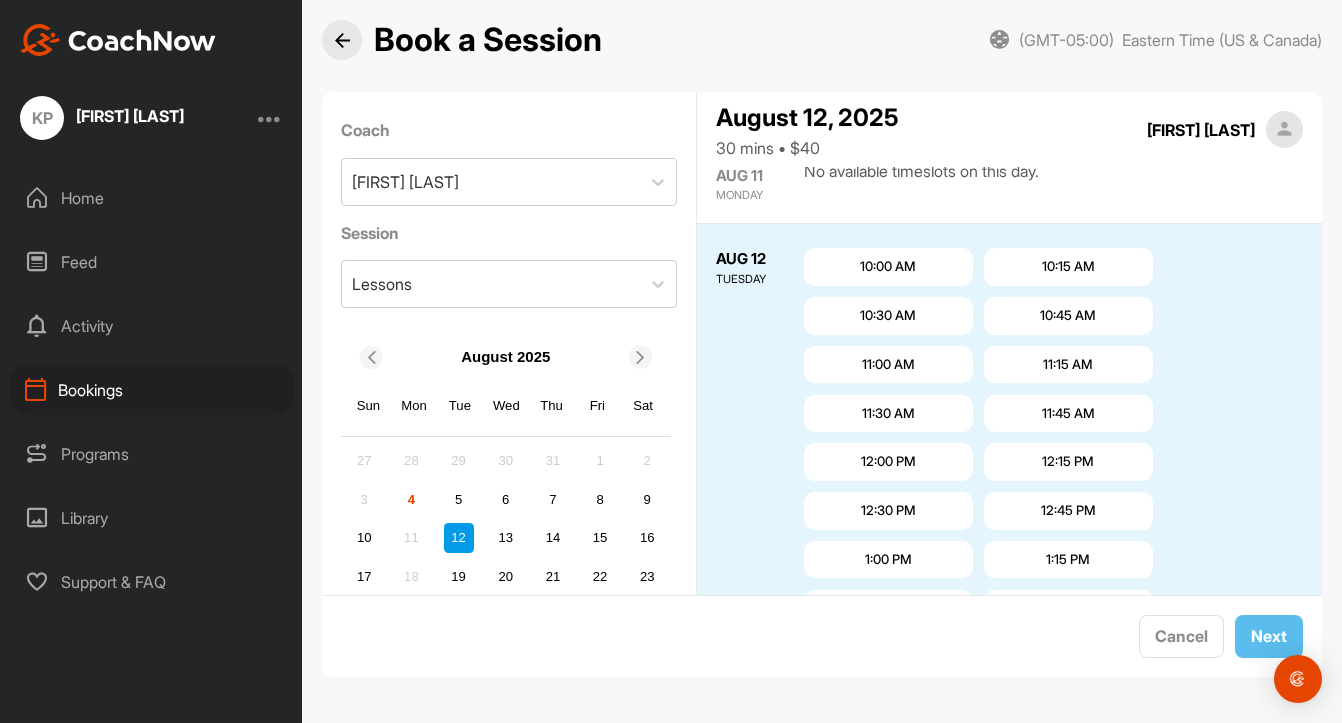 click on "10:00 AM" at bounding box center (888, 267) 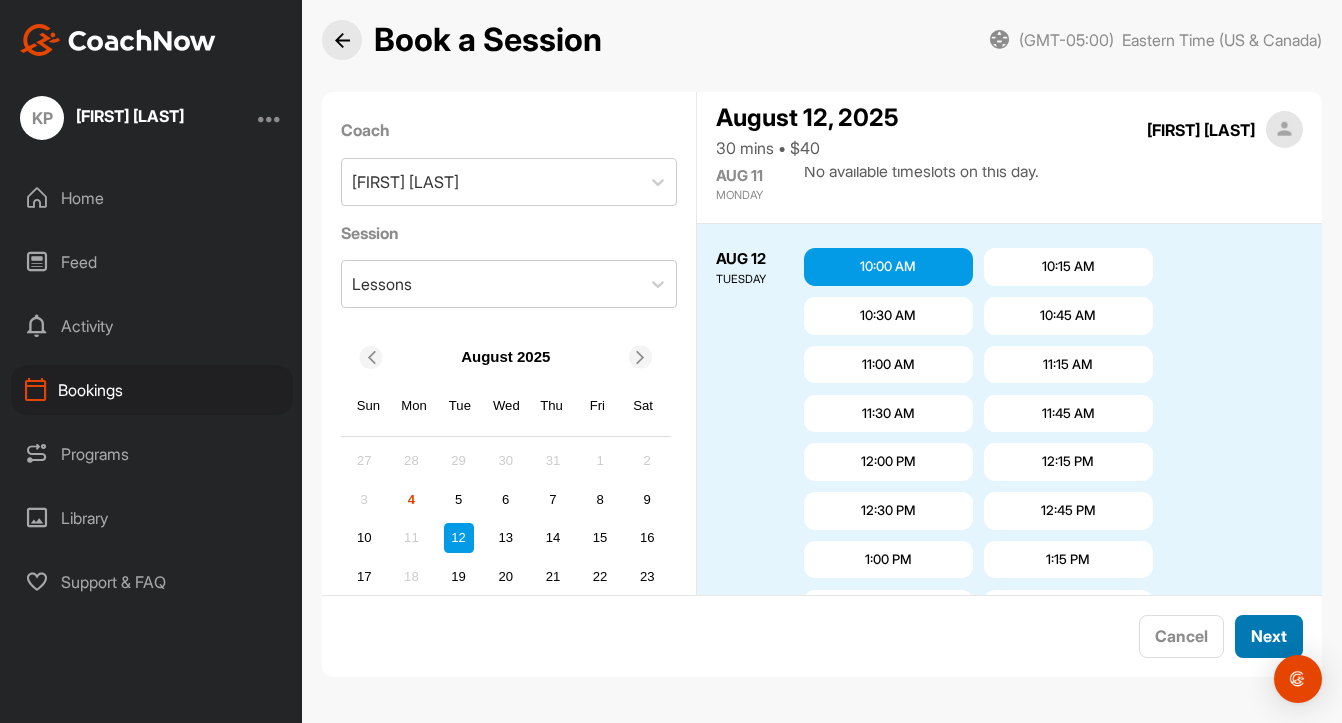 click on "Next" at bounding box center (1269, 636) 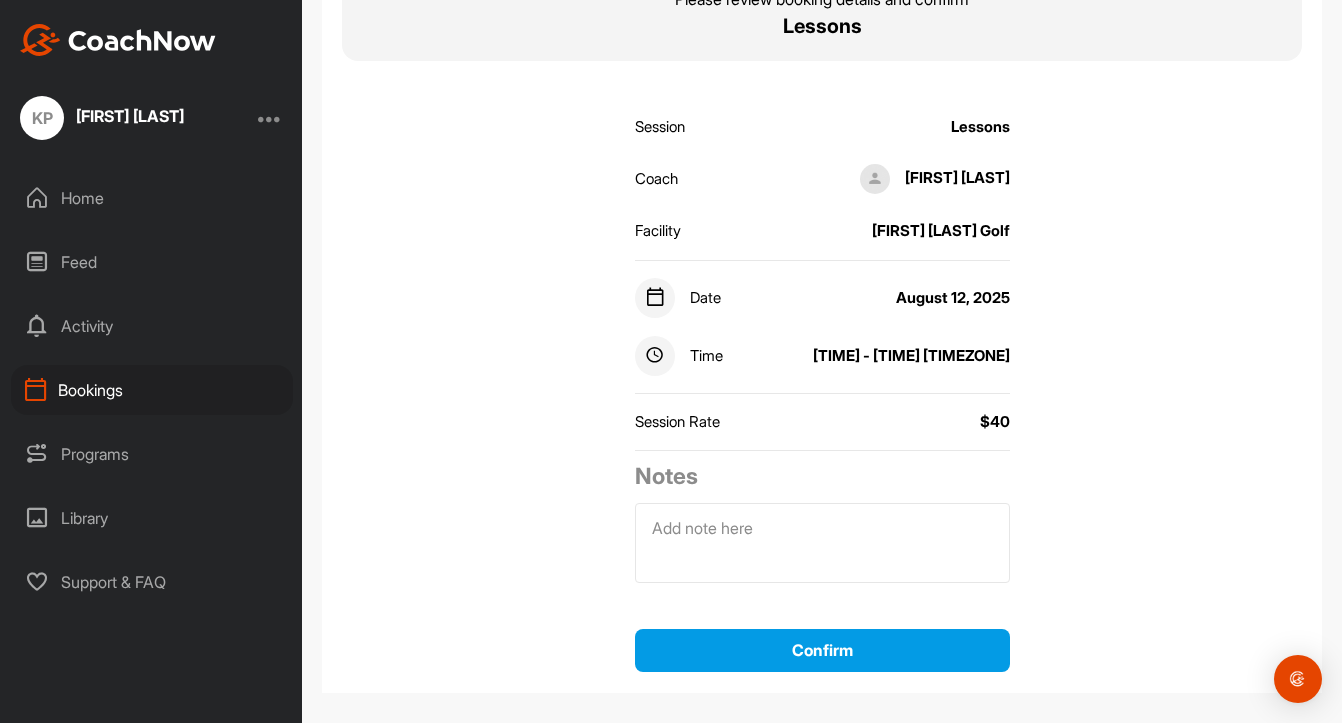 scroll, scrollTop: 188, scrollLeft: 0, axis: vertical 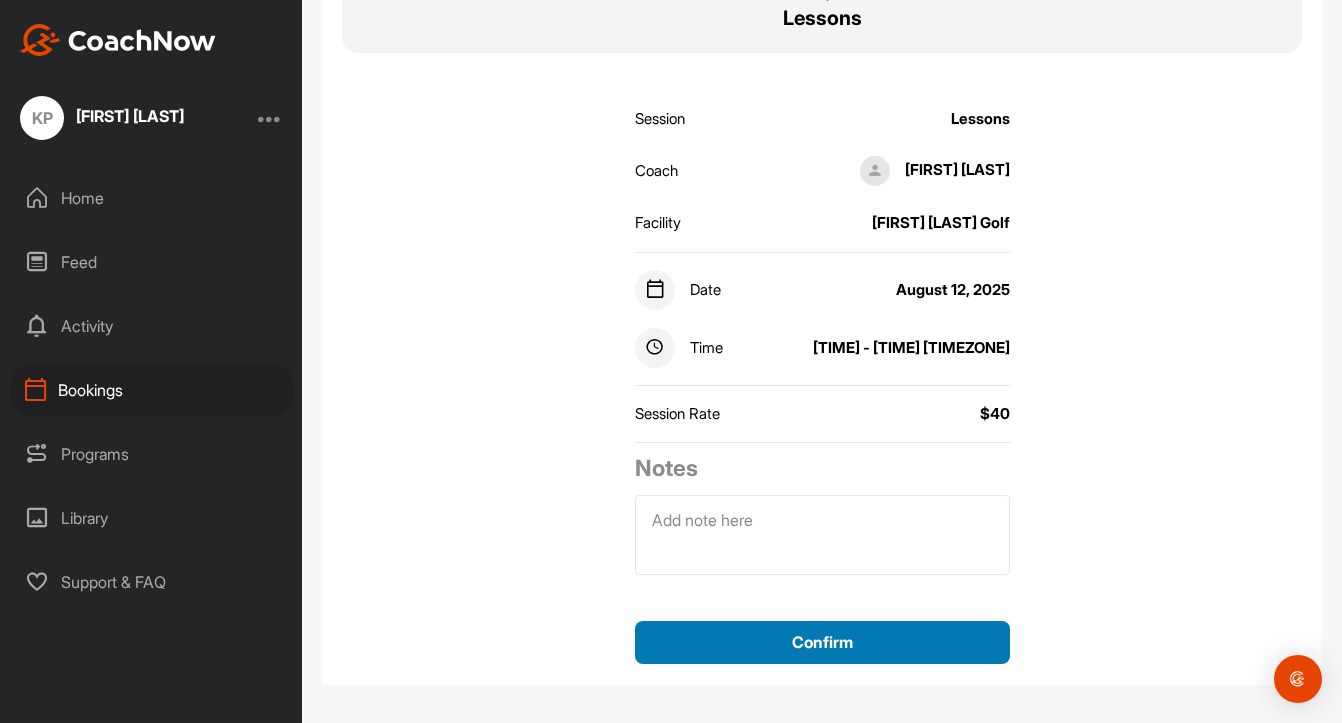 click on "Confirm" at bounding box center (822, 642) 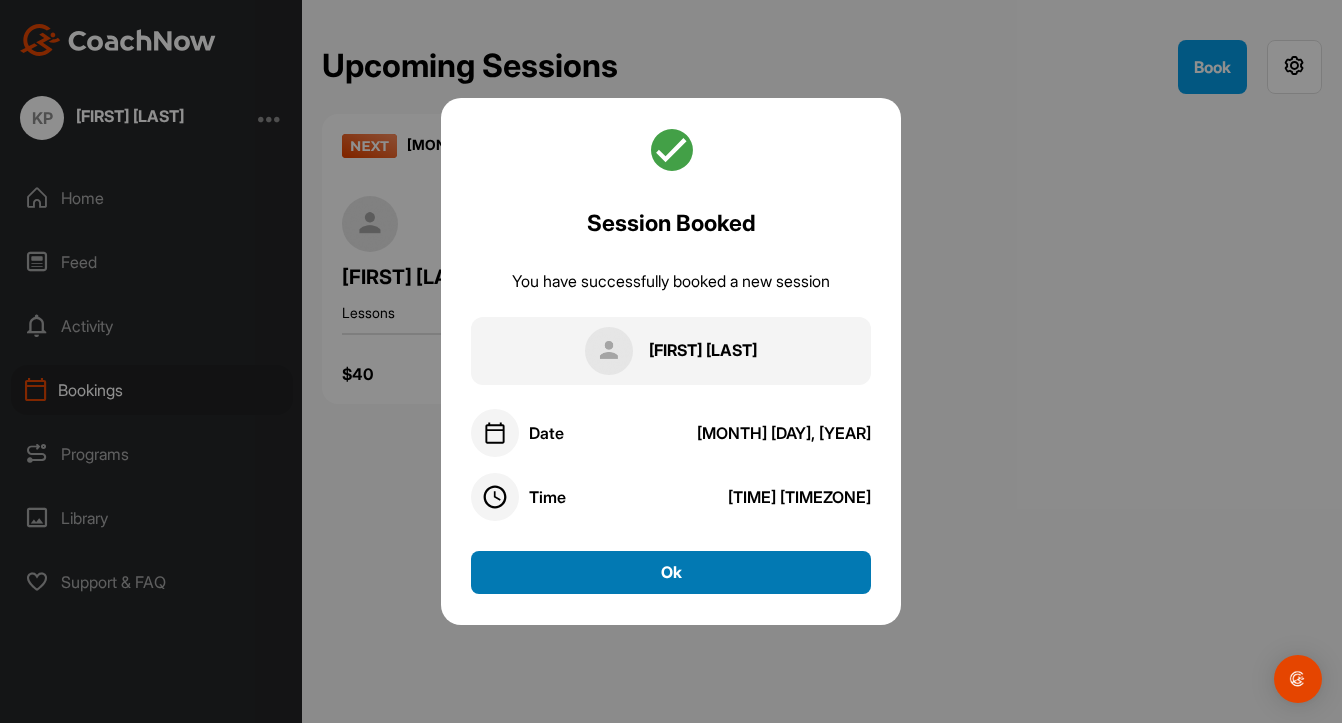 click on "Ok" at bounding box center [671, 572] 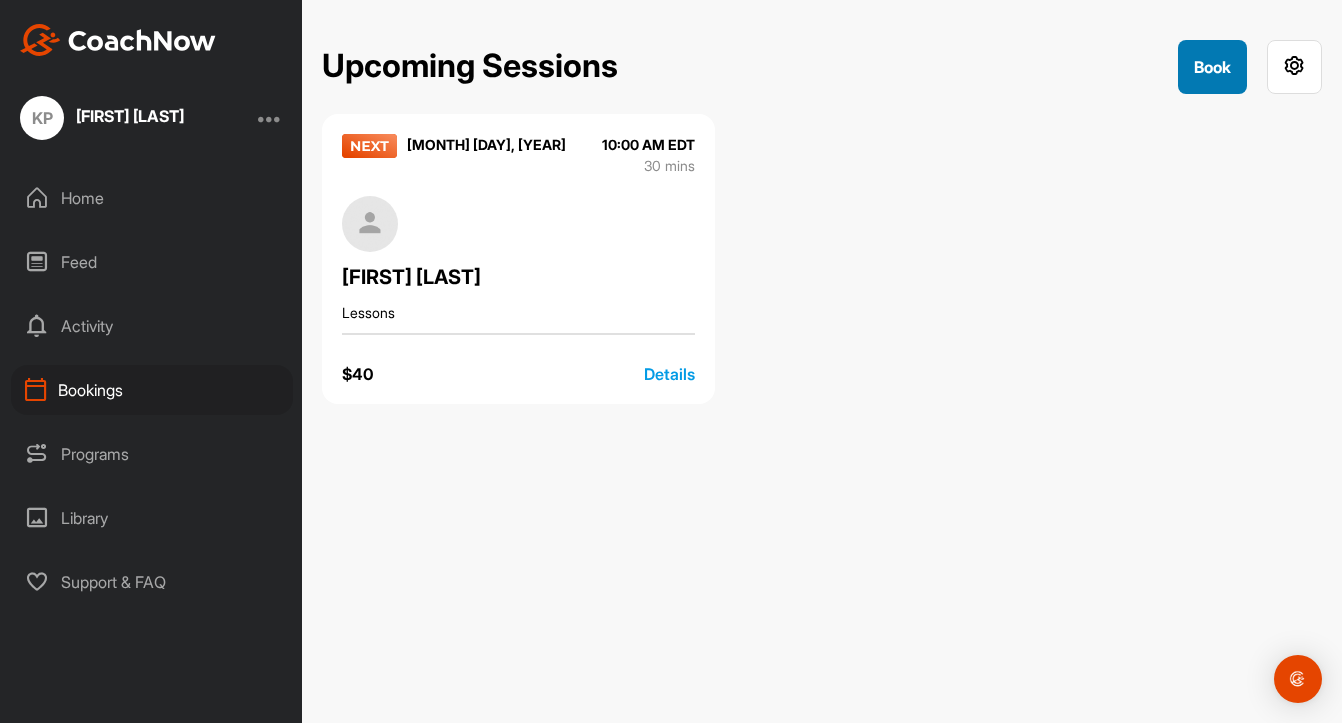 click on "Book" at bounding box center (1212, 67) 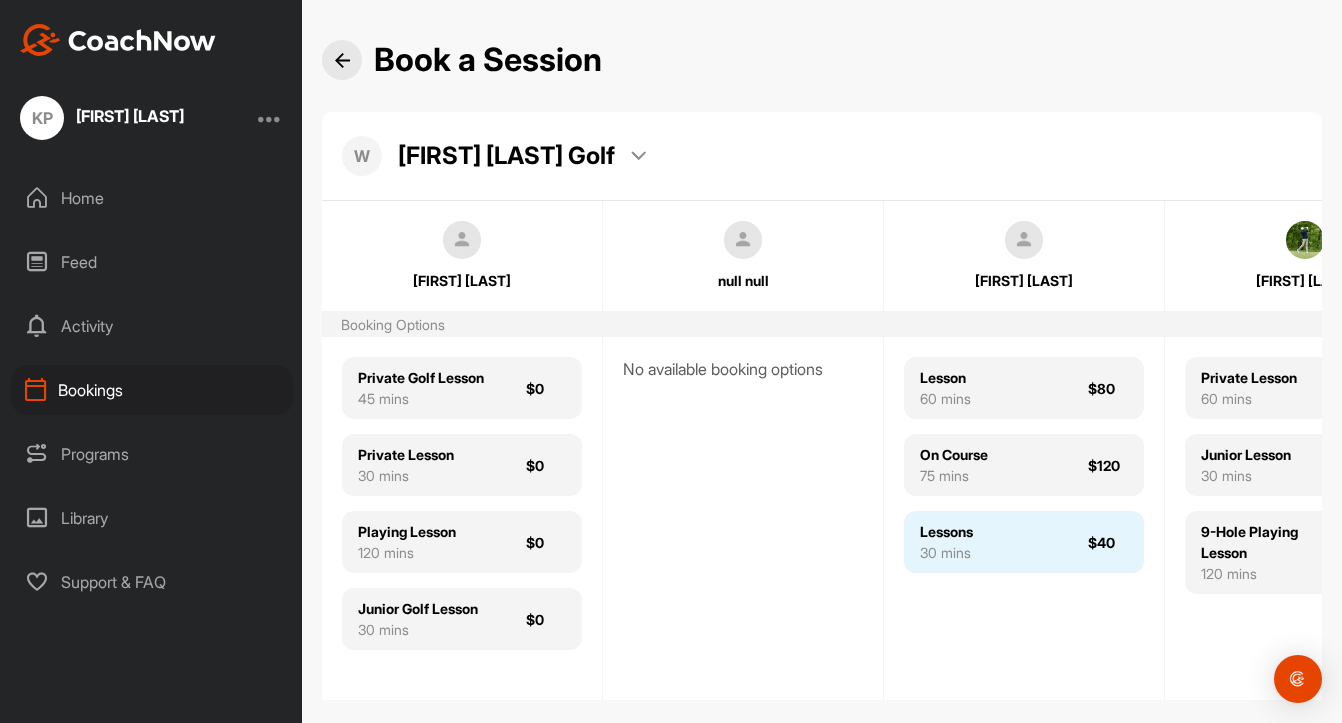 click on "Lessons 30 mins $40" at bounding box center (1024, 542) 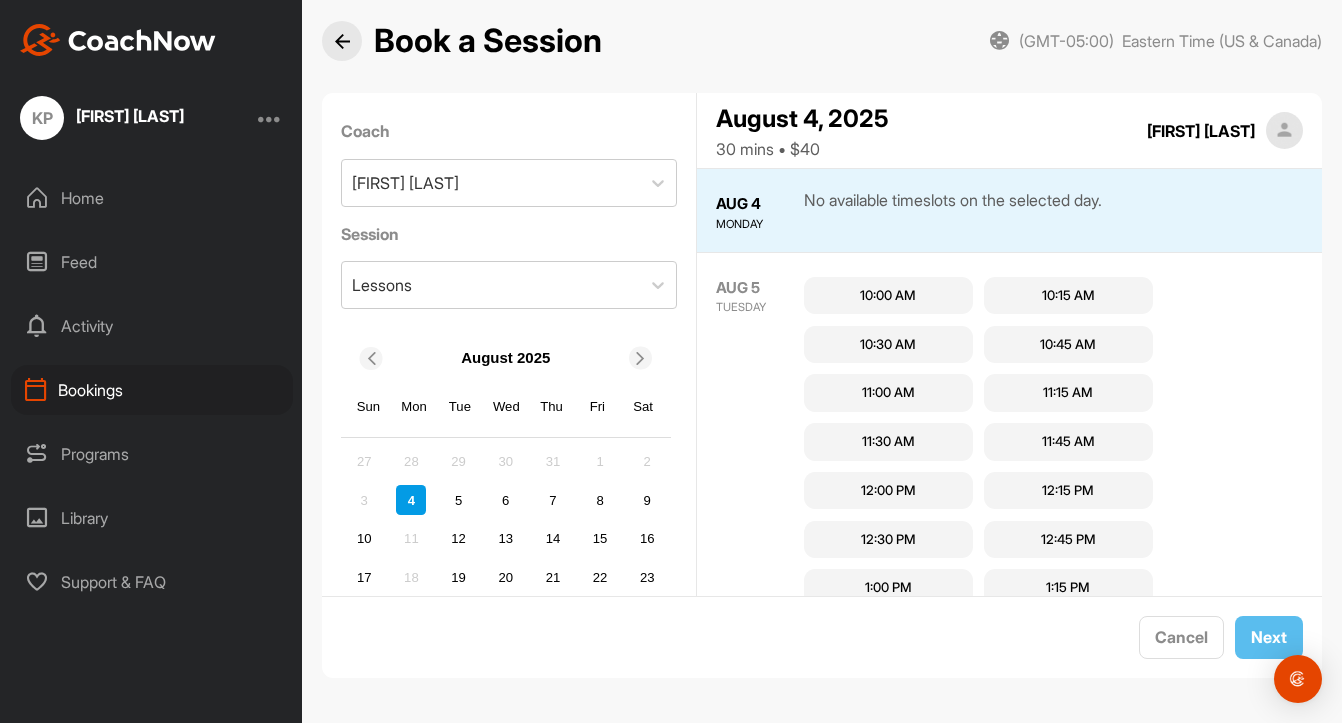 scroll, scrollTop: 20, scrollLeft: 0, axis: vertical 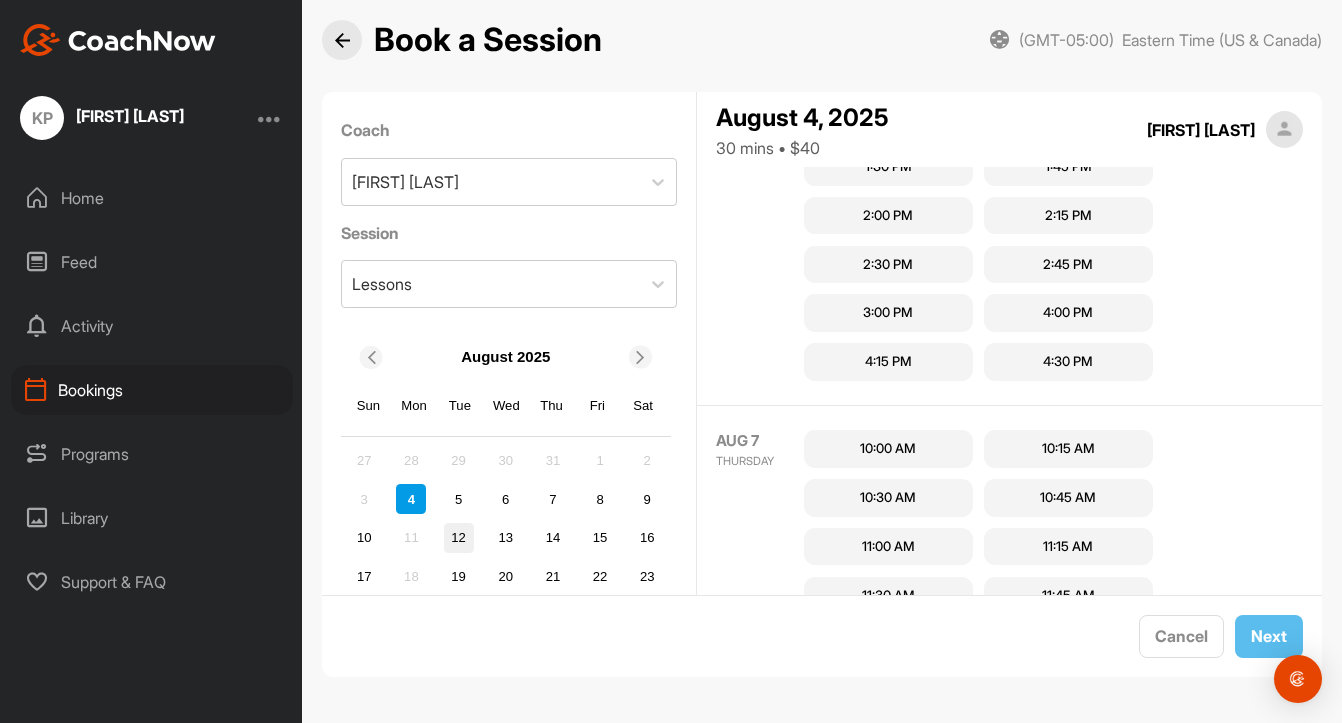 click on "12" at bounding box center (459, 538) 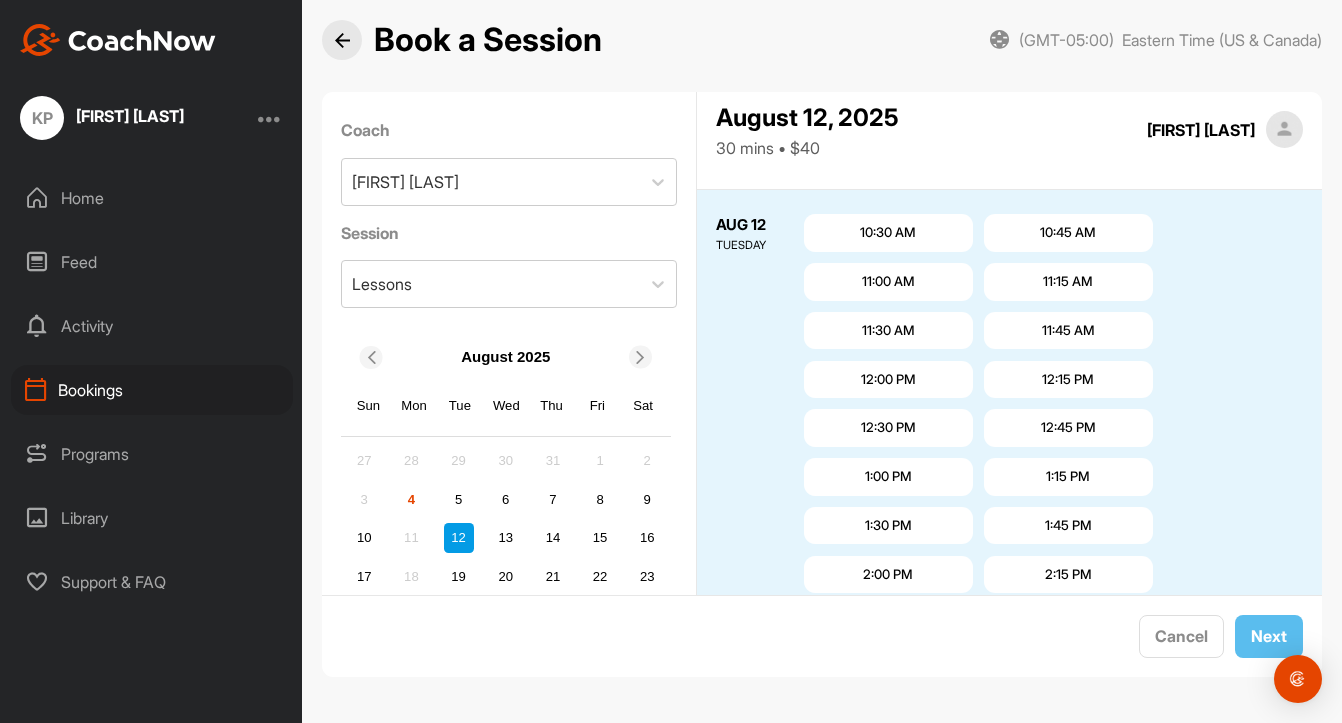scroll, scrollTop: 4312, scrollLeft: 0, axis: vertical 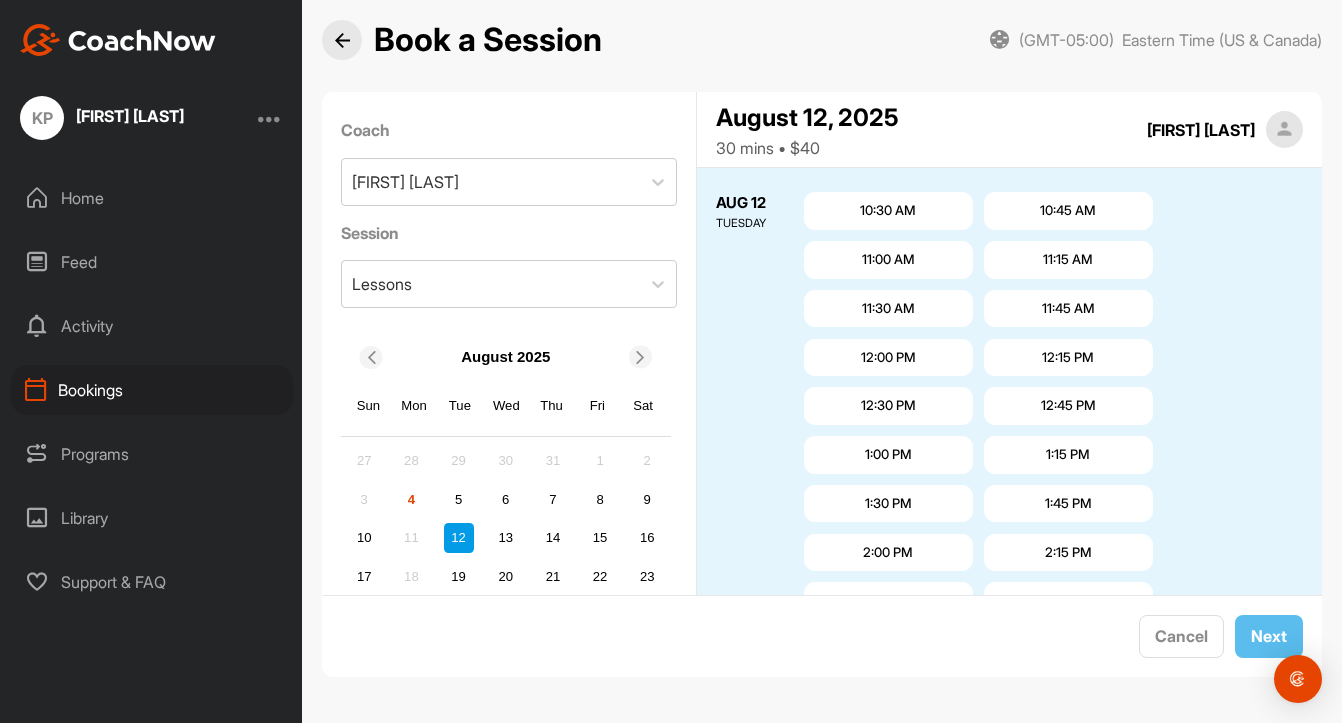 click on "10:30 AM" at bounding box center (888, 211) 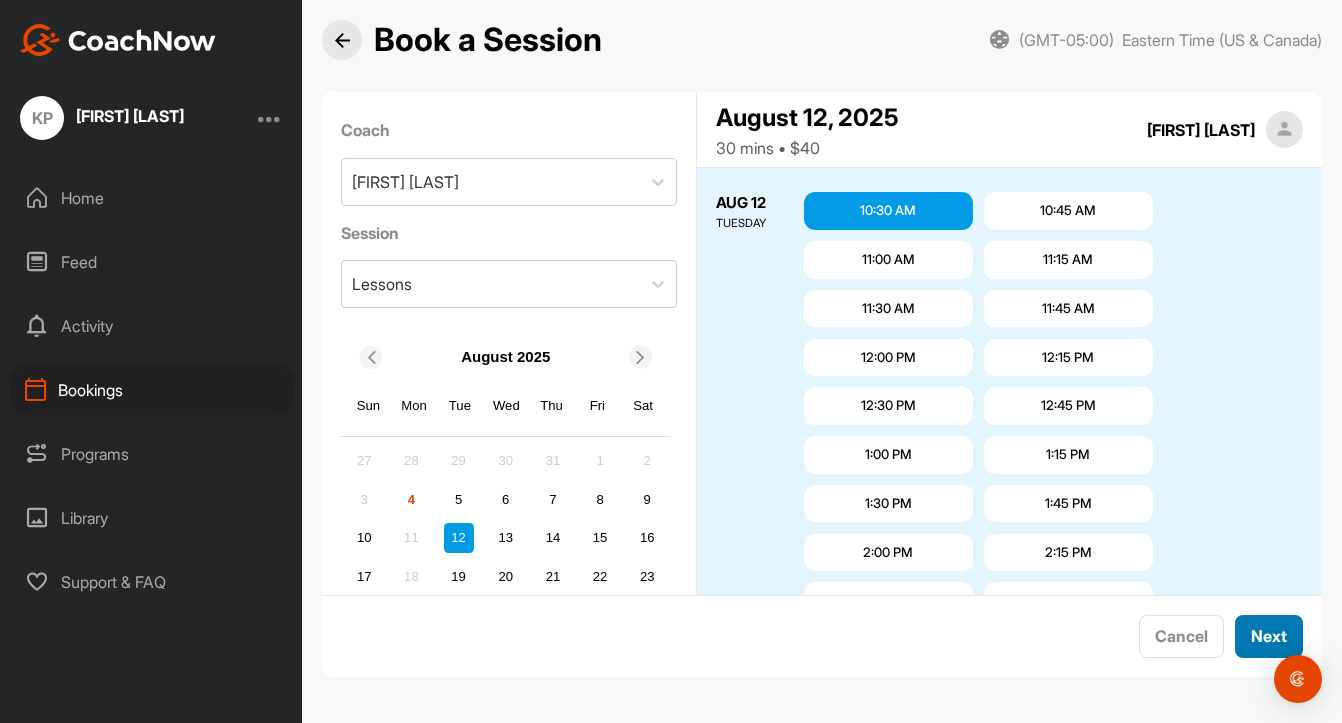 click on "Next" at bounding box center (1269, 636) 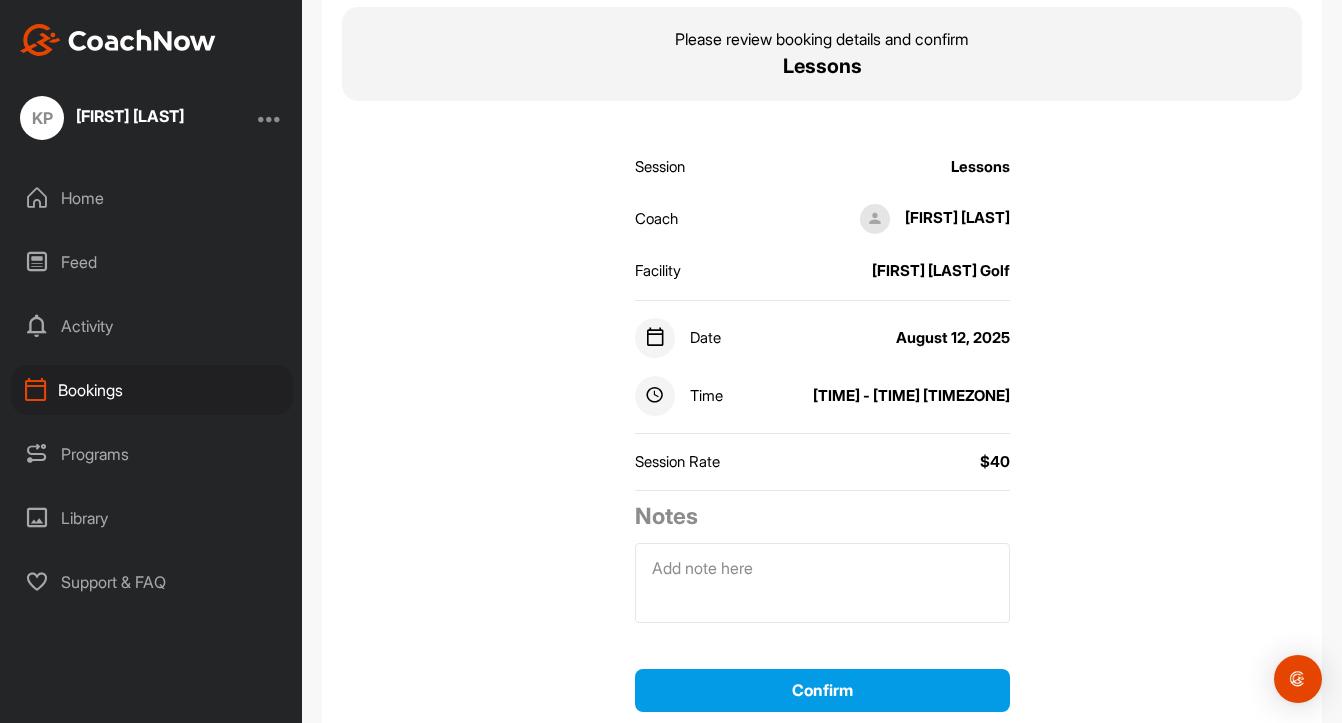 scroll, scrollTop: 148, scrollLeft: 0, axis: vertical 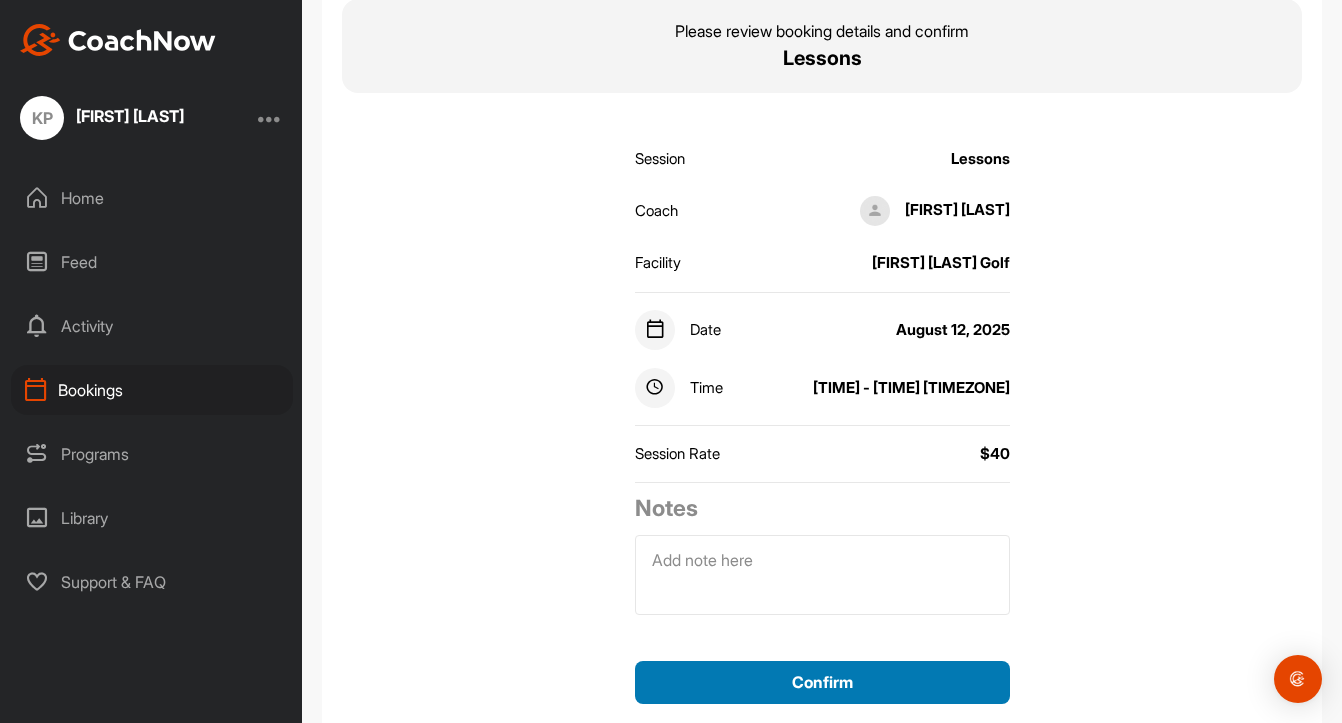 click on "Confirm" at bounding box center [822, 682] 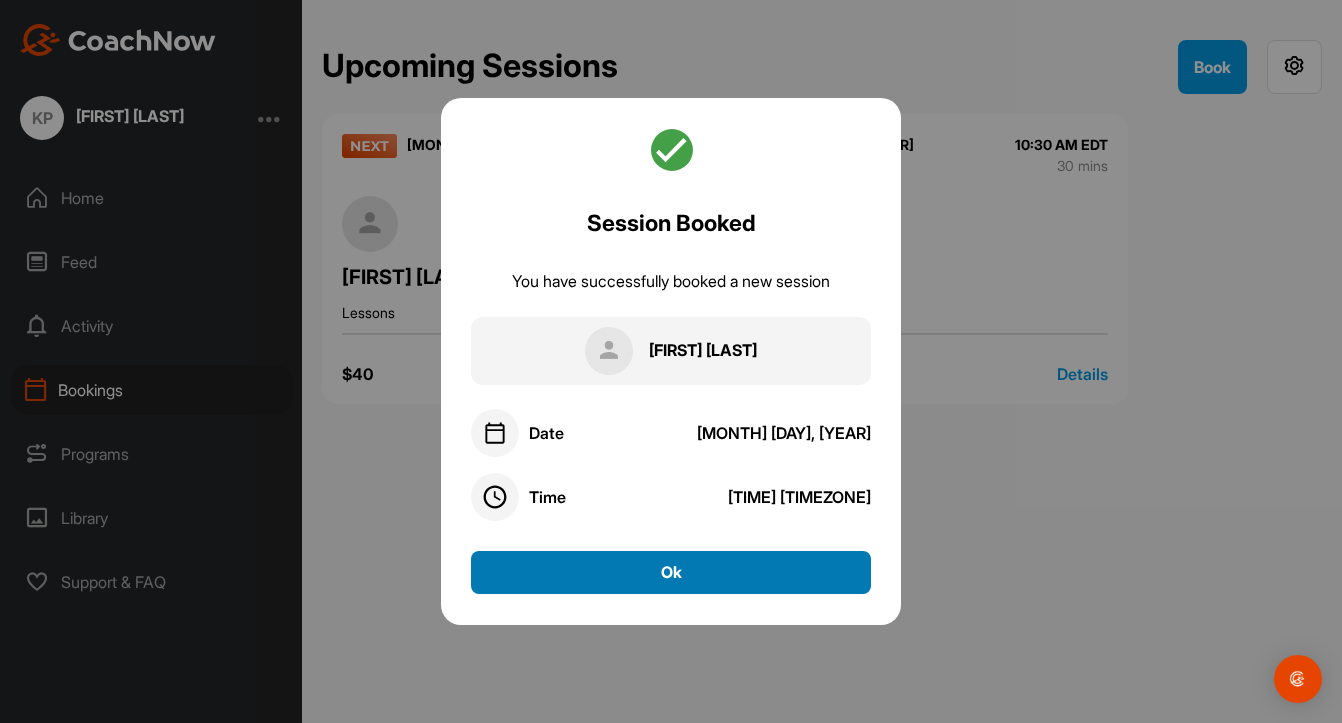 click on "Ok" at bounding box center (671, 572) 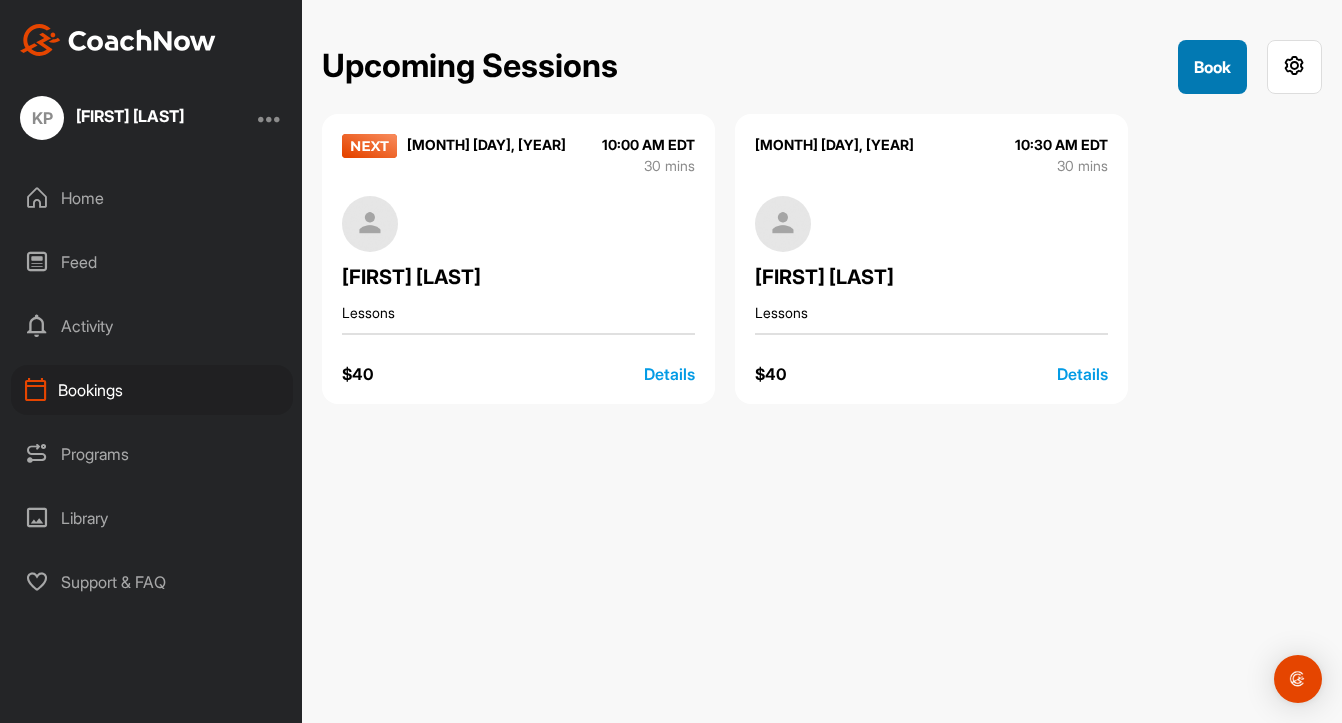 click on "Book" at bounding box center [1212, 67] 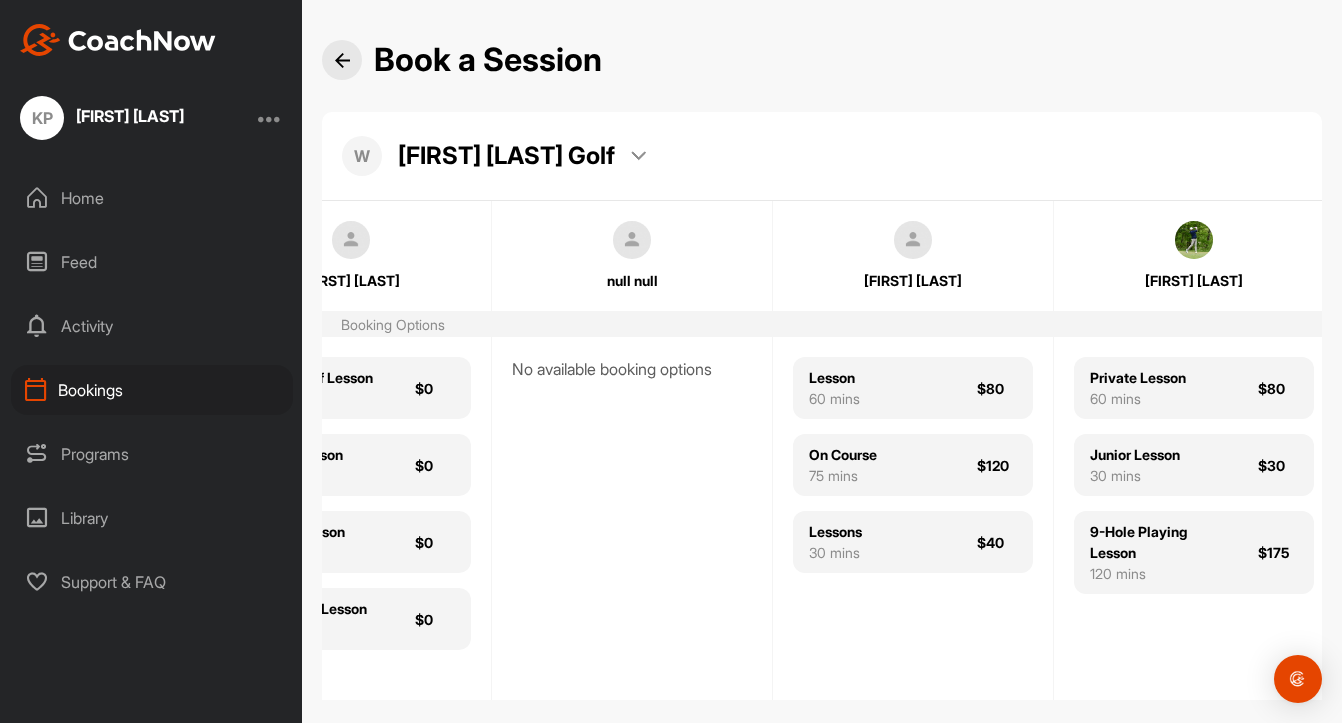 scroll, scrollTop: 0, scrollLeft: 144, axis: horizontal 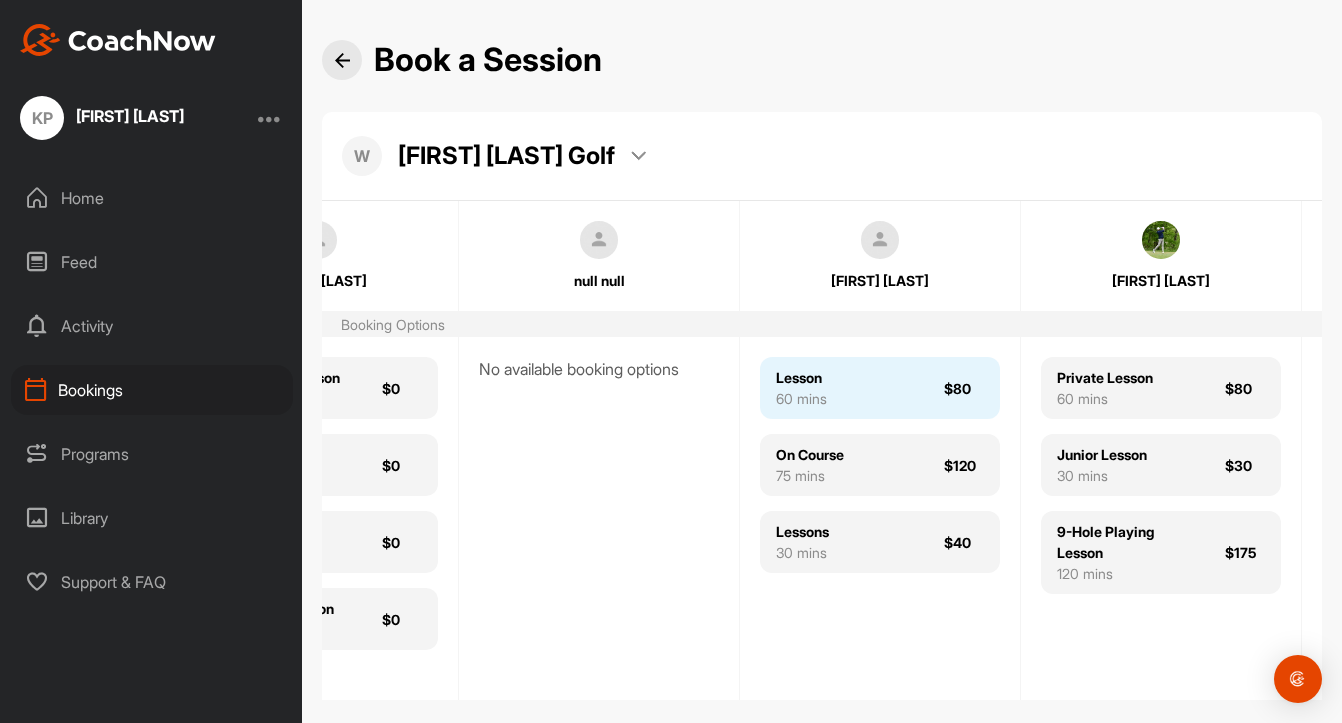 click on "Lesson 60 mins $80" at bounding box center [880, 388] 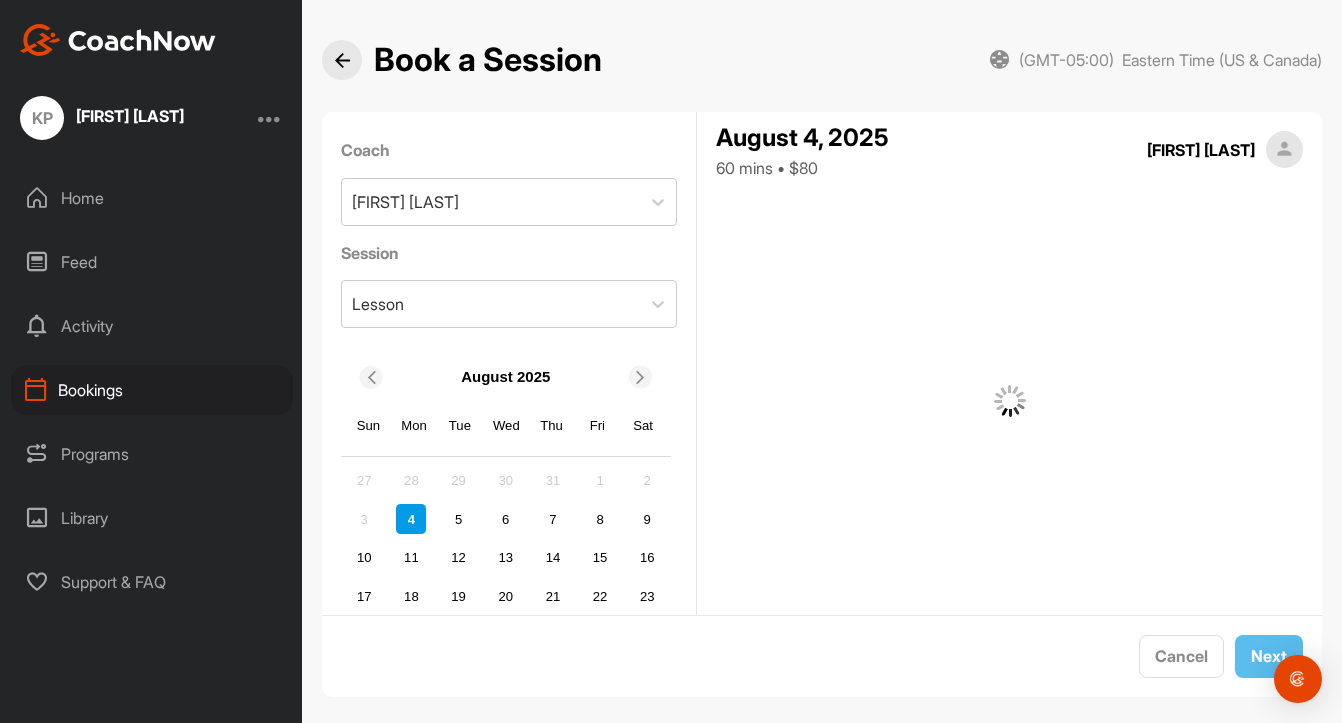 scroll, scrollTop: 20, scrollLeft: 0, axis: vertical 